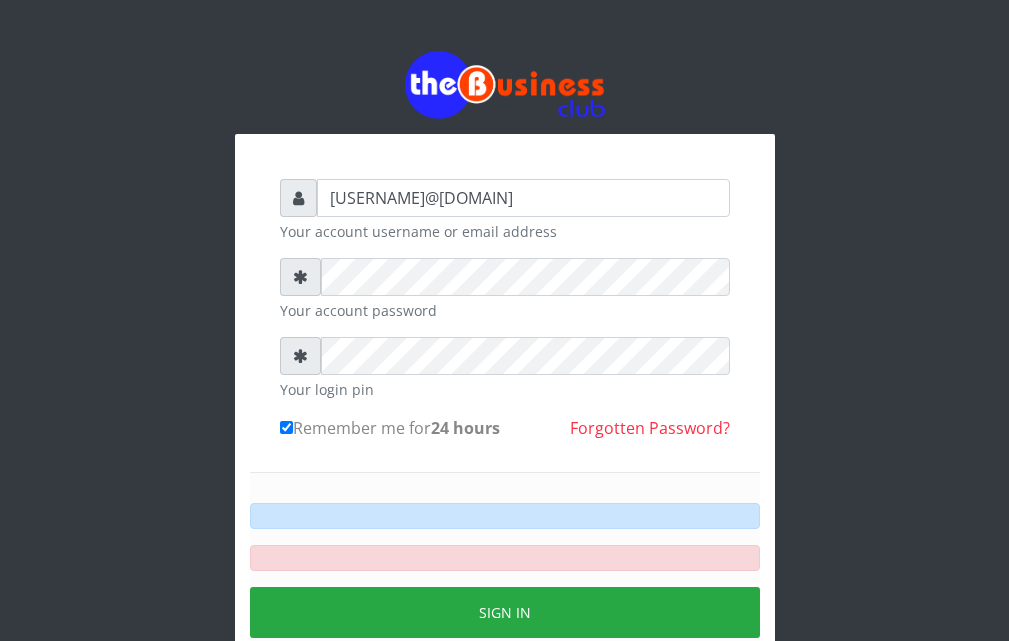type 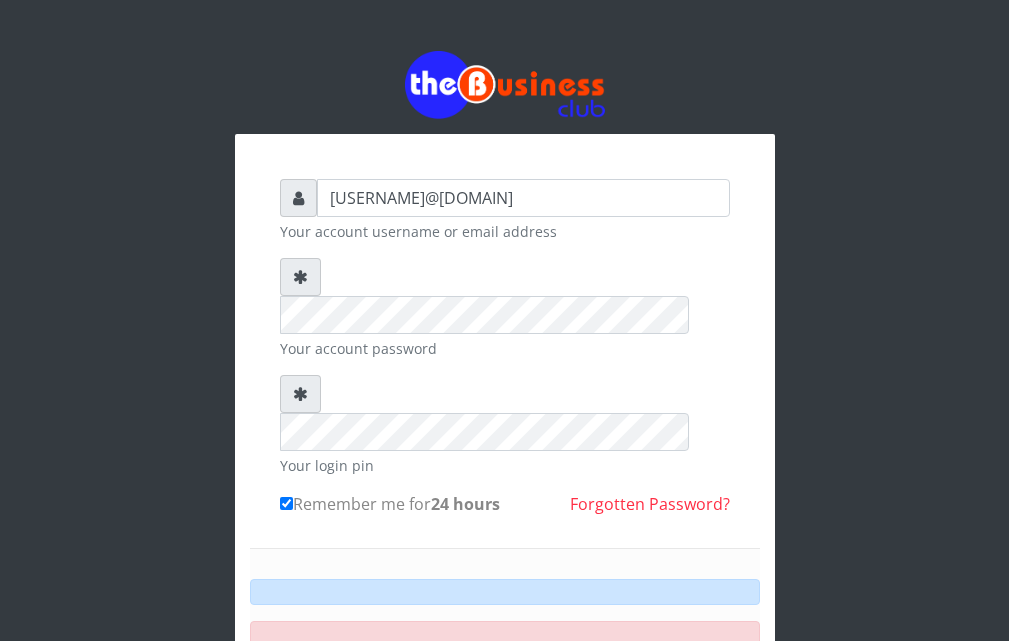 scroll, scrollTop: 0, scrollLeft: 0, axis: both 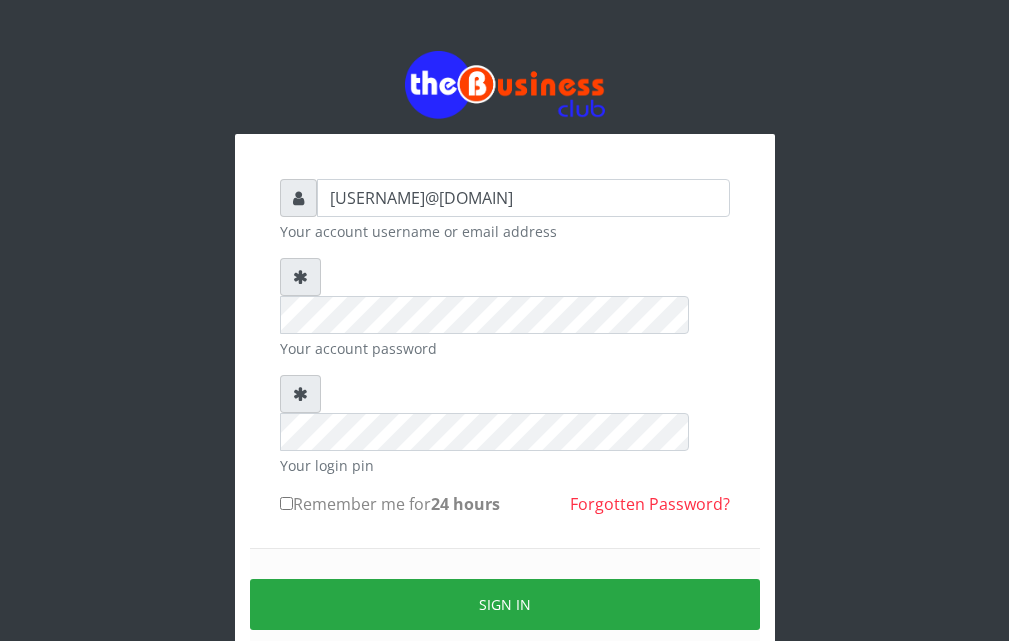 click on "Remember me for  24 hours" at bounding box center (390, 504) 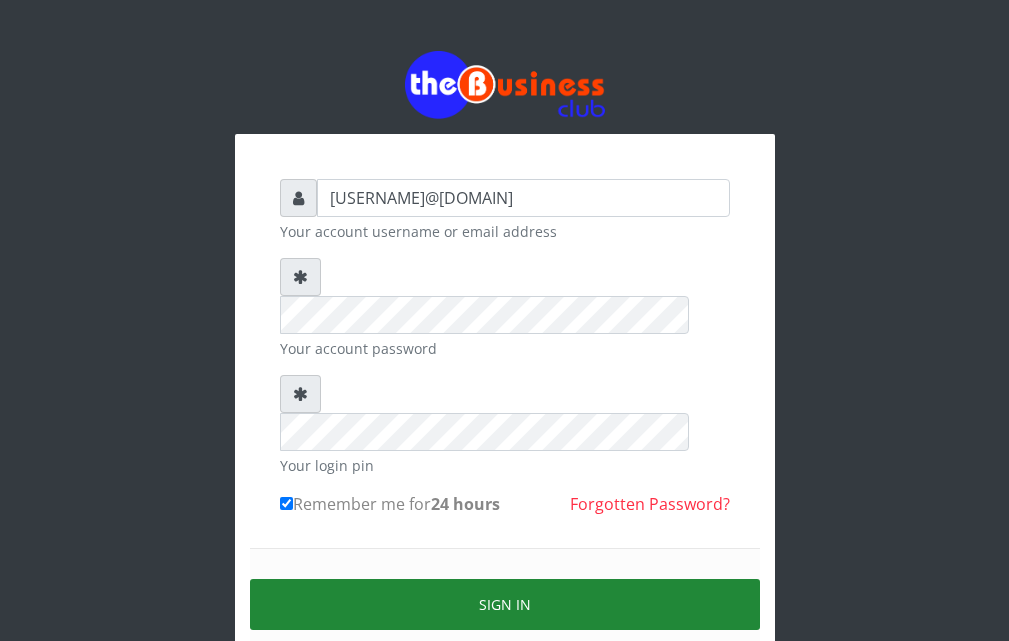 click on "Sign in" at bounding box center (505, 604) 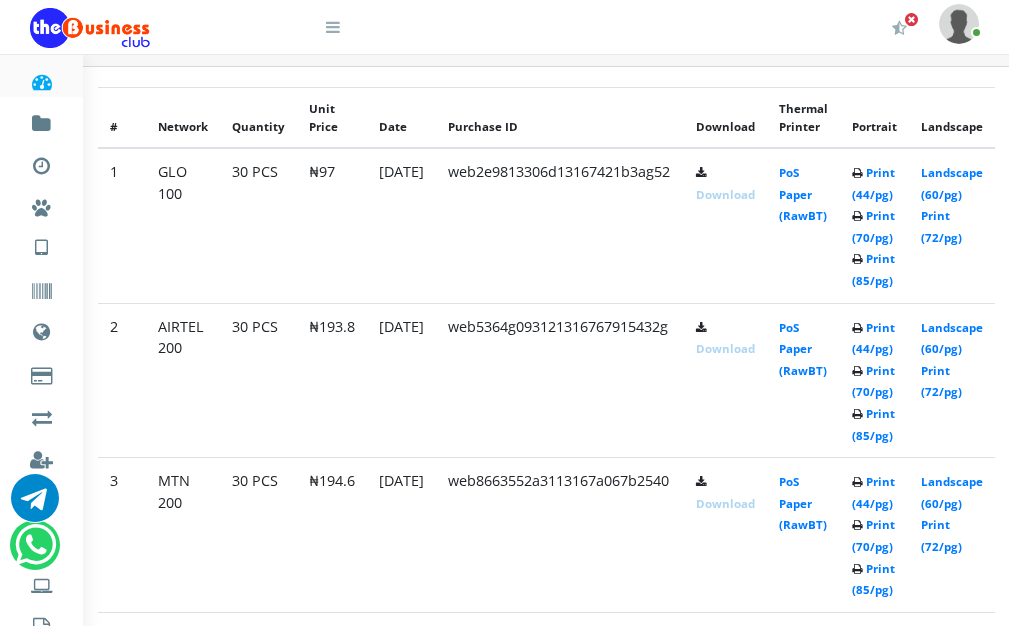 scroll, scrollTop: 1200, scrollLeft: 222, axis: both 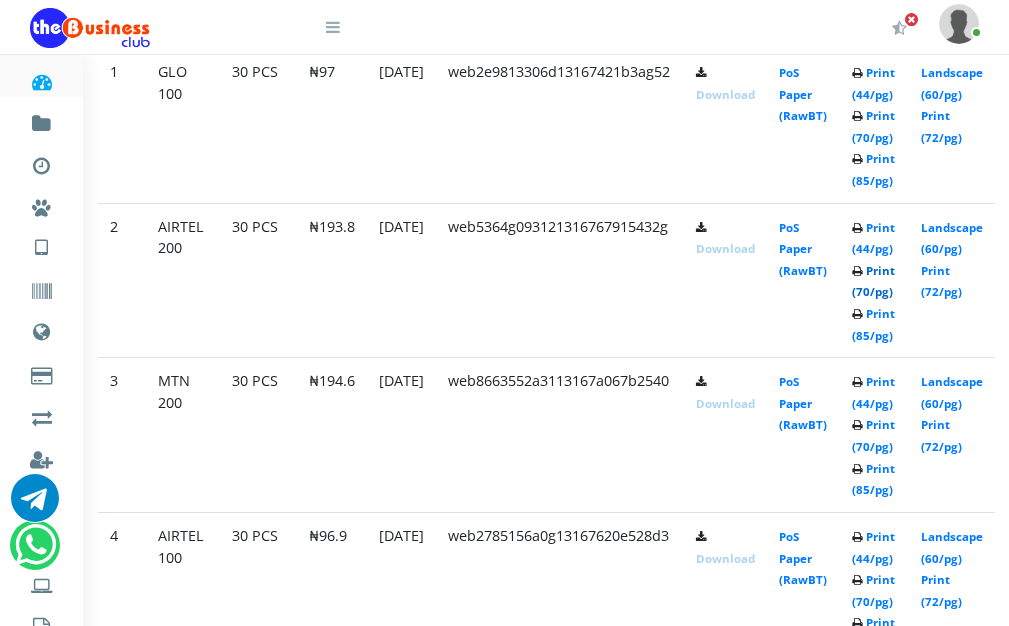 click on "Print (70/pg)" at bounding box center [873, 281] 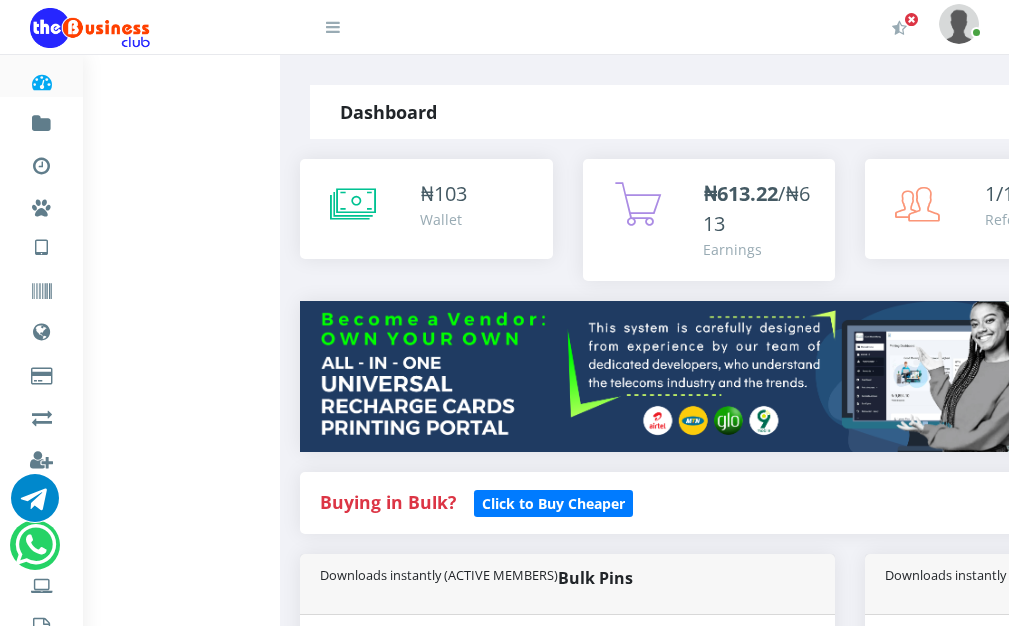 scroll, scrollTop: 0, scrollLeft: 0, axis: both 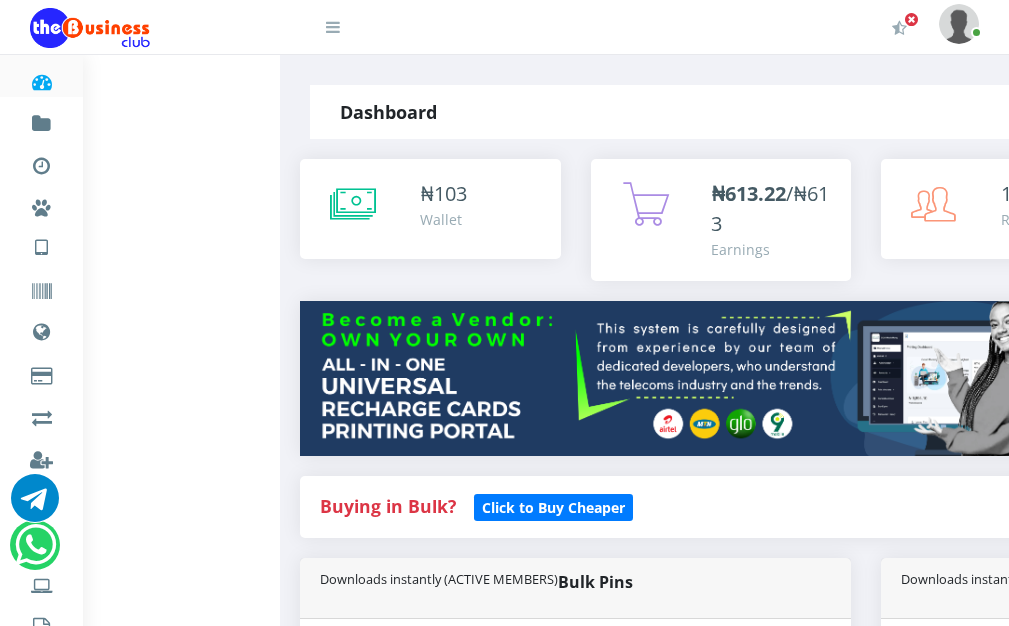 drag, startPoint x: 555, startPoint y: 625, endPoint x: 609, endPoint y: 624, distance: 54.00926 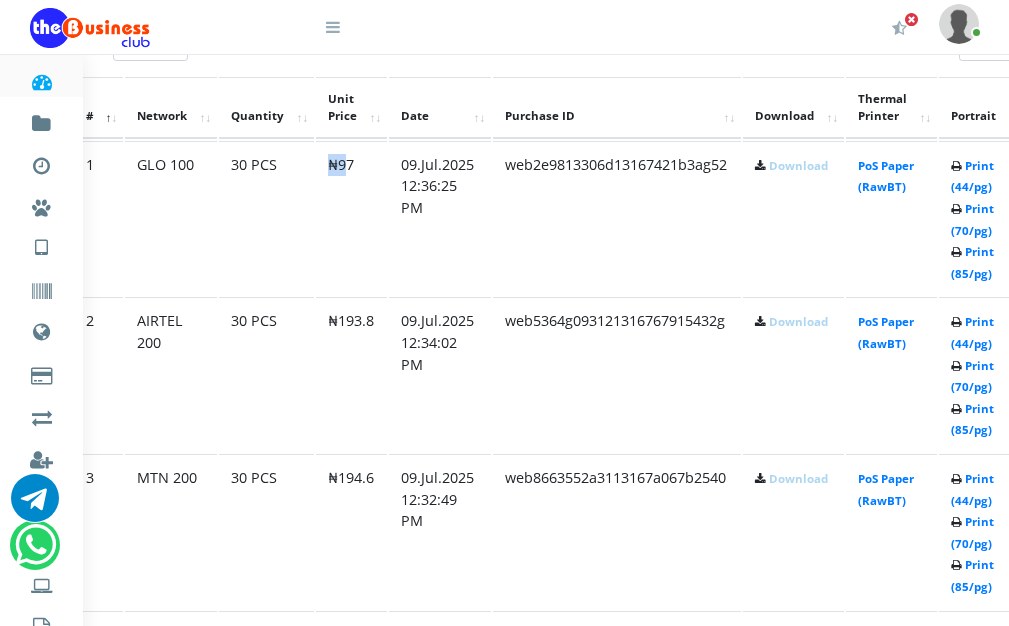 scroll, scrollTop: 1100, scrollLeft: 262, axis: both 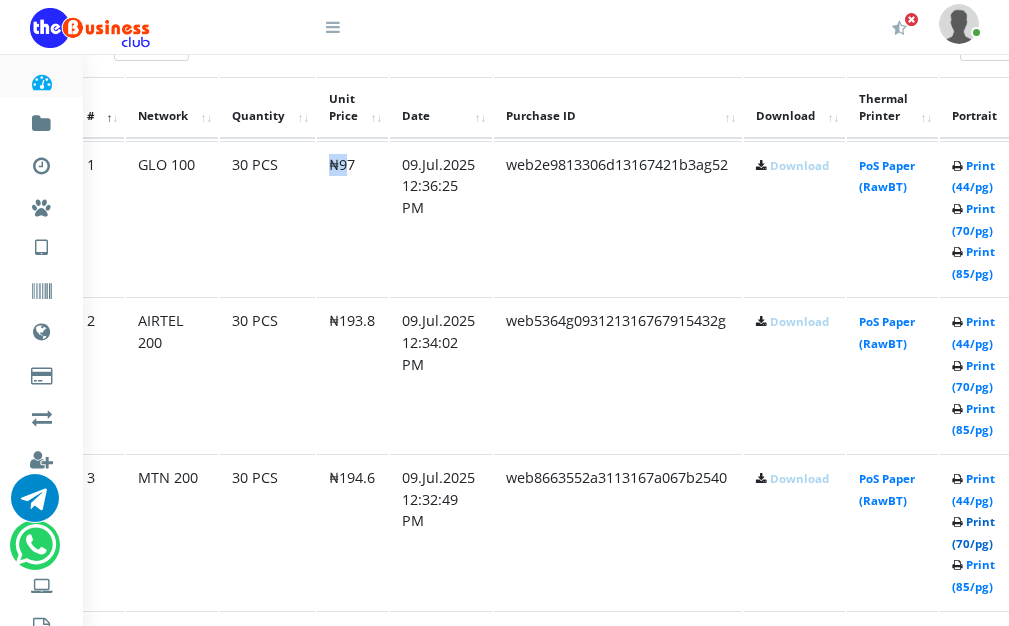 click on "Print (70/pg)" at bounding box center [973, 532] 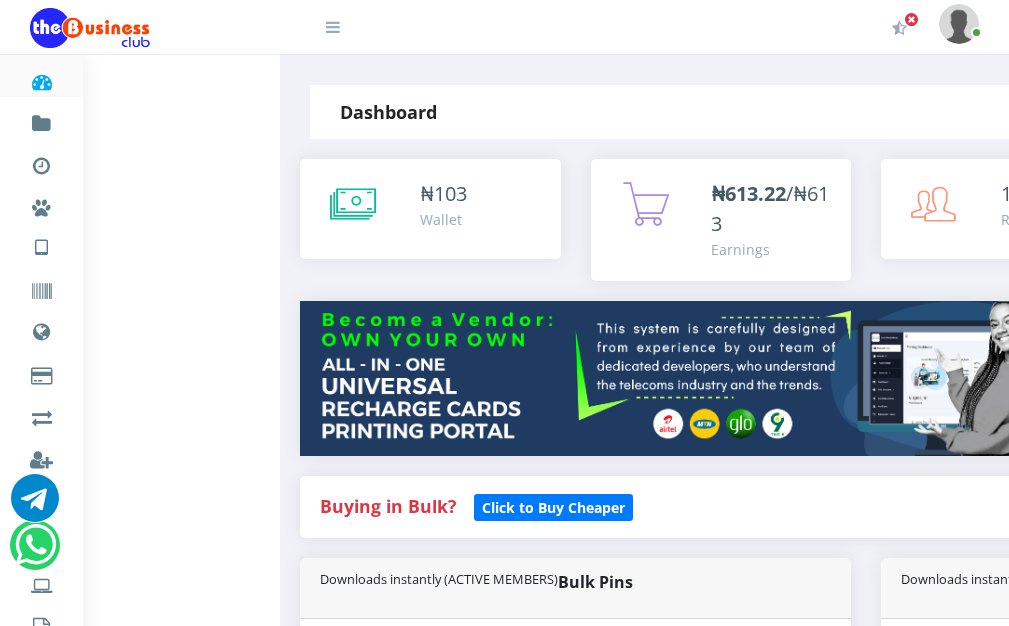 scroll, scrollTop: 1000, scrollLeft: 0, axis: vertical 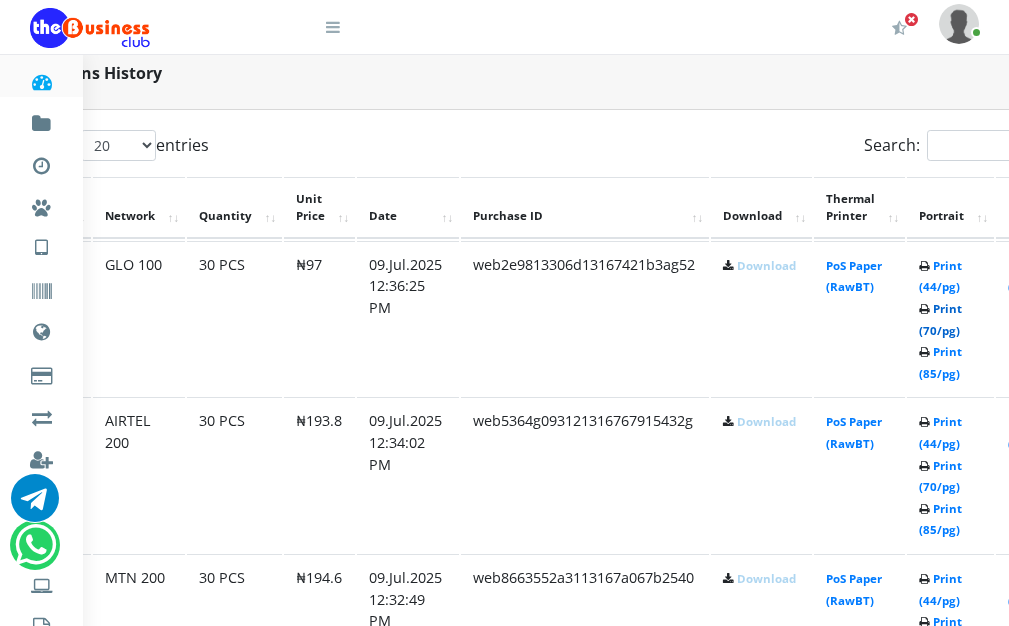 click on "Print (70/pg)" at bounding box center (940, 319) 